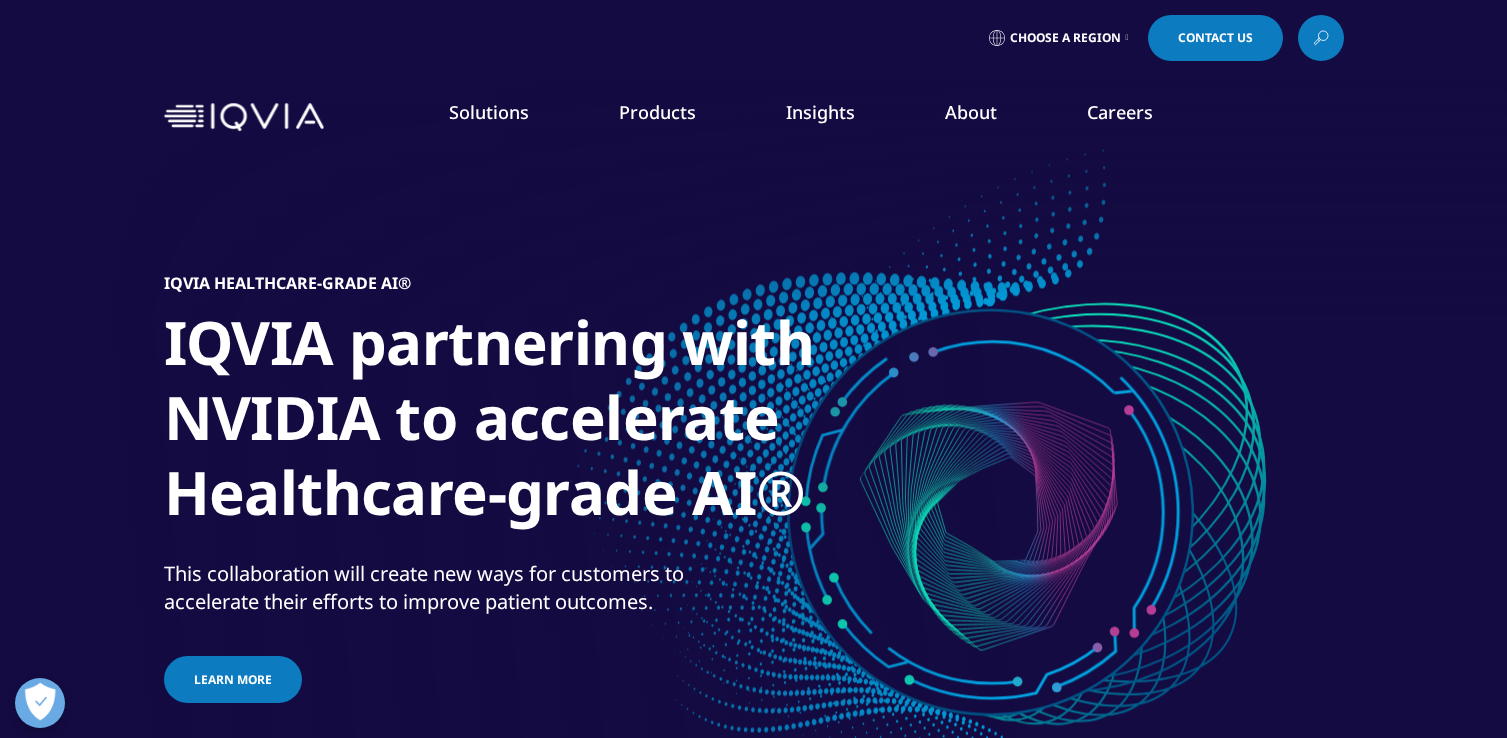 scroll, scrollTop: 0, scrollLeft: 0, axis: both 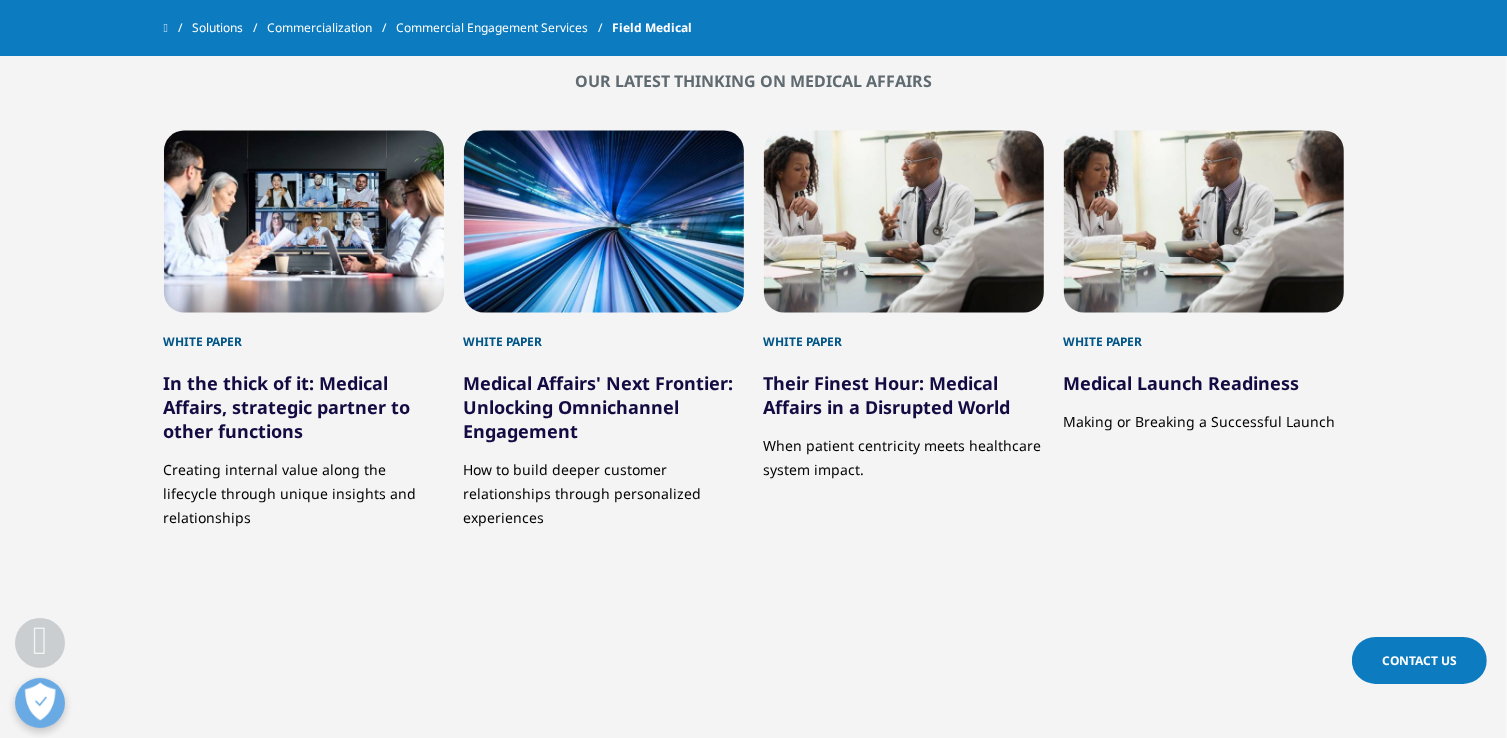 click on "In the thick of it: Medical Affairs, strategic partner to other functions" at bounding box center [287, 407] 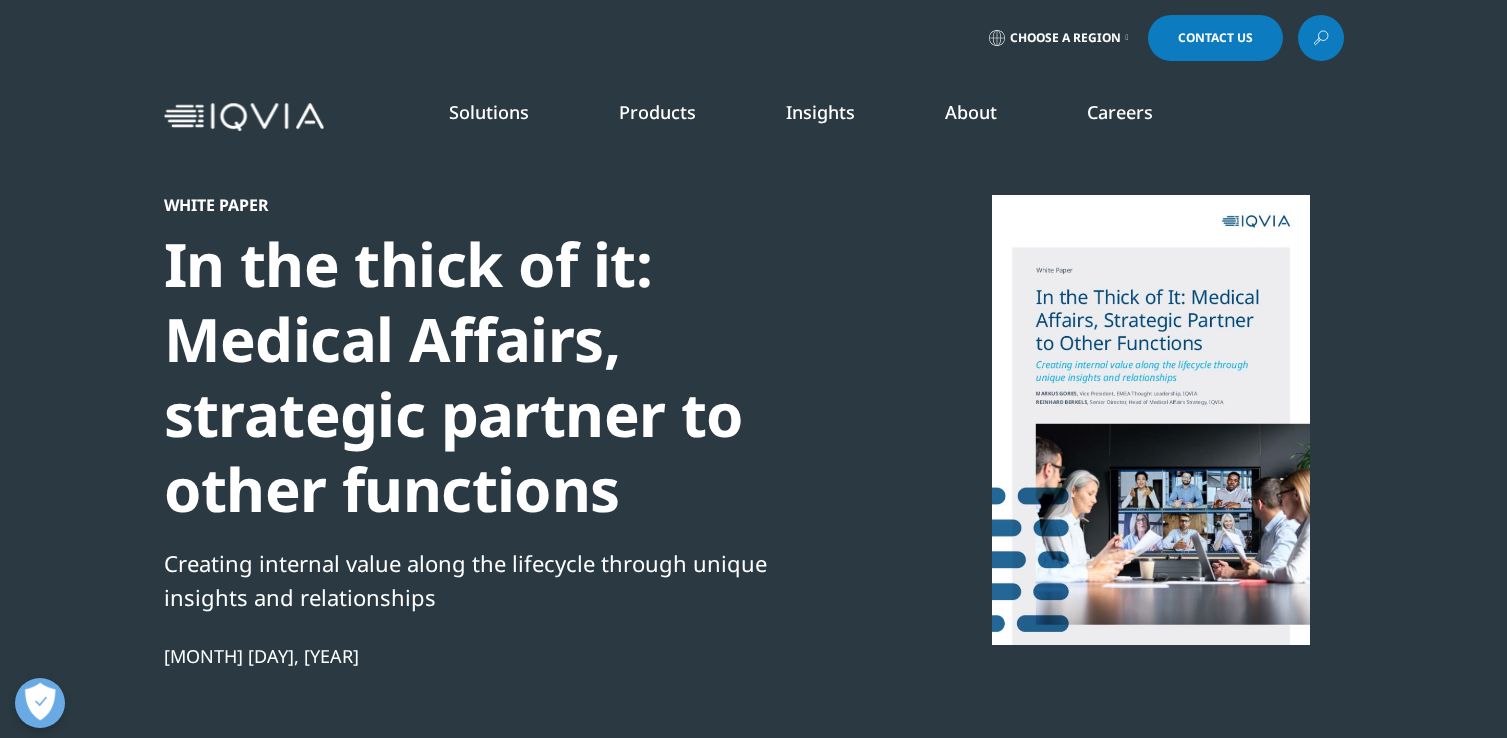 scroll, scrollTop: 0, scrollLeft: 0, axis: both 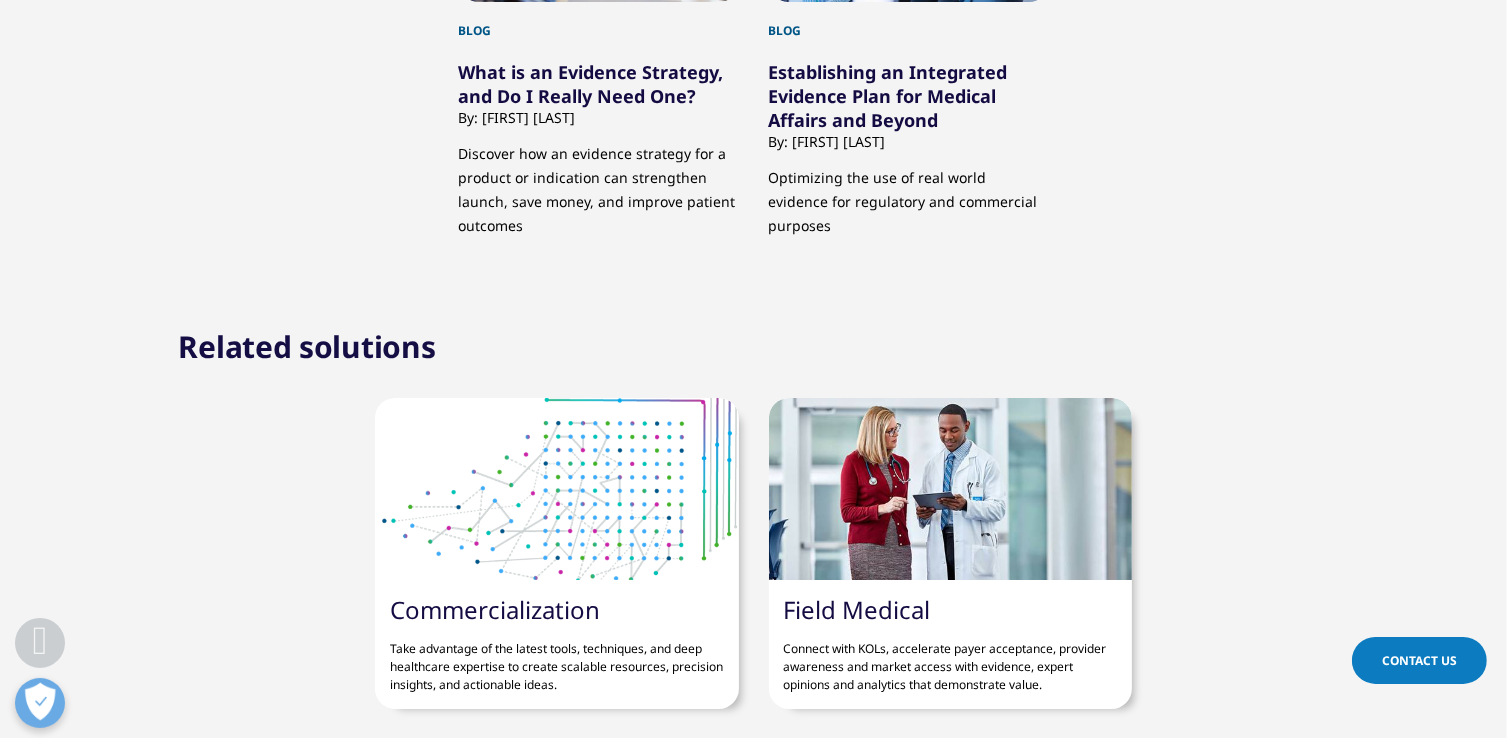 click on "Field Medical" at bounding box center (857, 609) 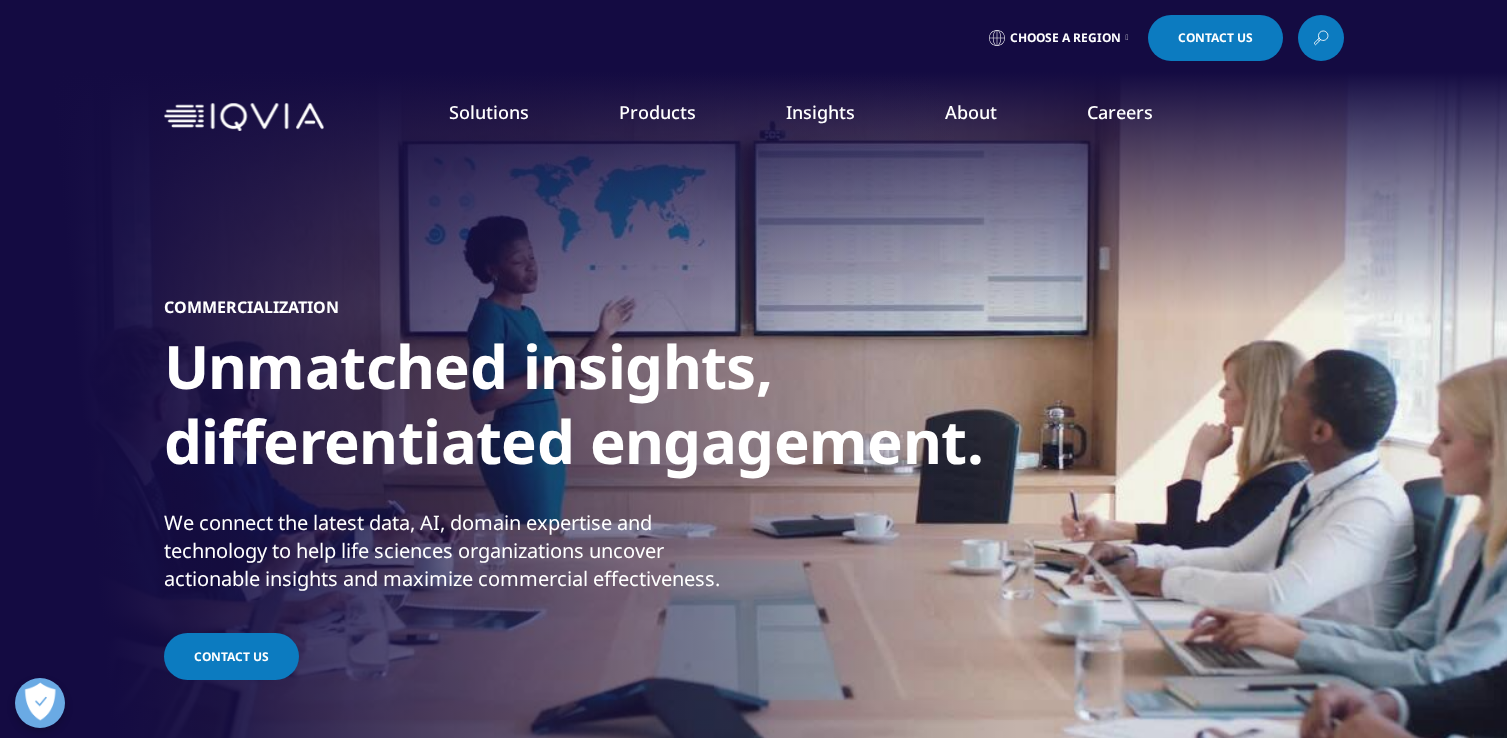 scroll, scrollTop: 0, scrollLeft: 0, axis: both 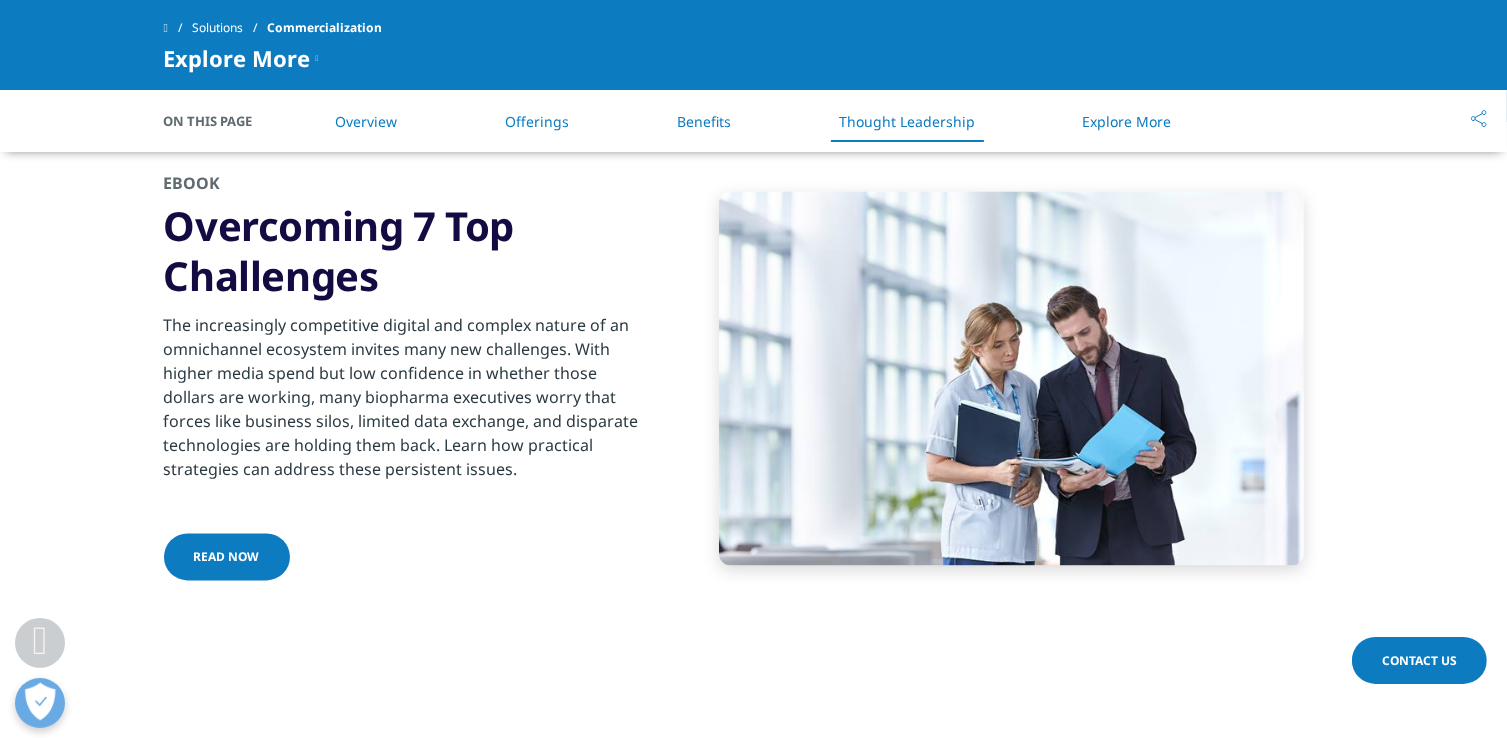 click on "Read now" at bounding box center (227, 556) 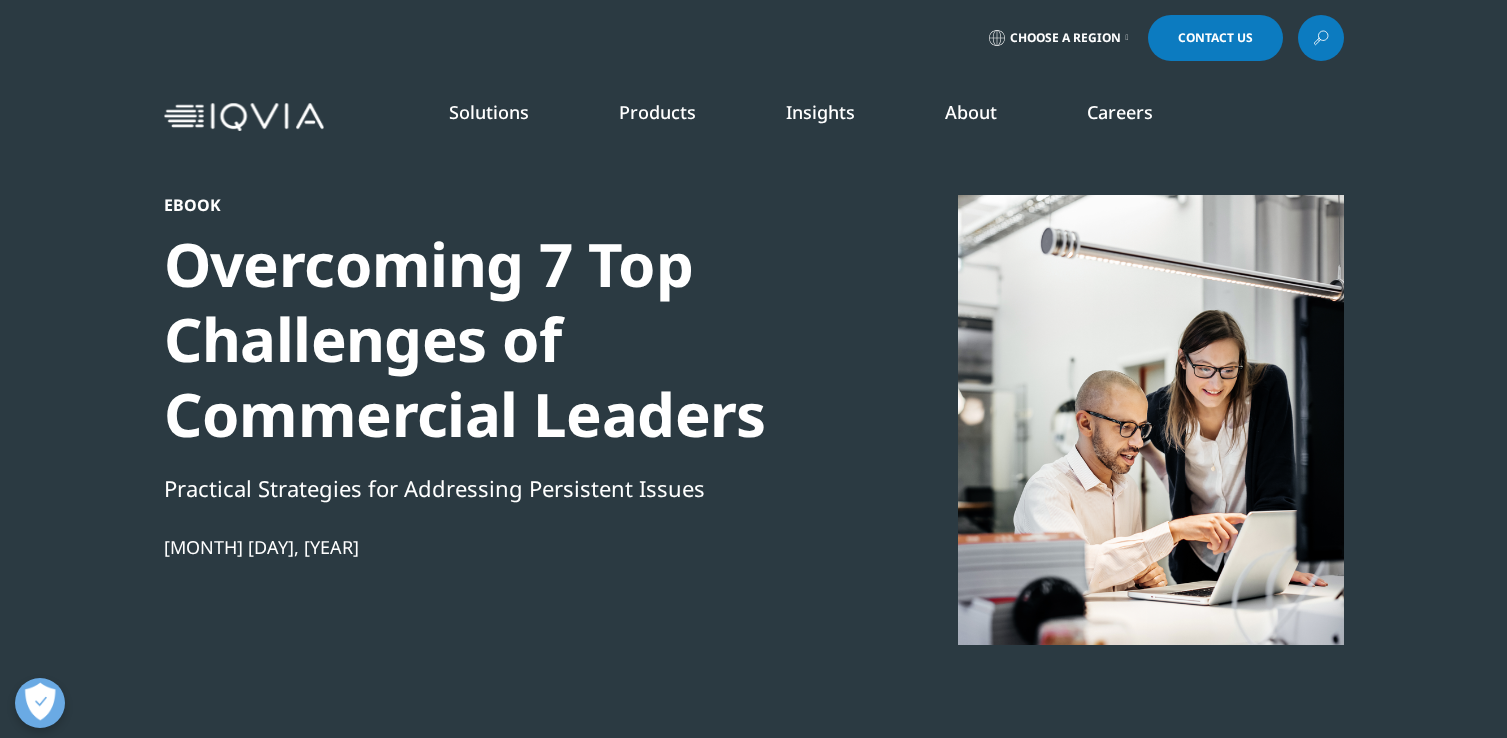 scroll, scrollTop: 0, scrollLeft: 0, axis: both 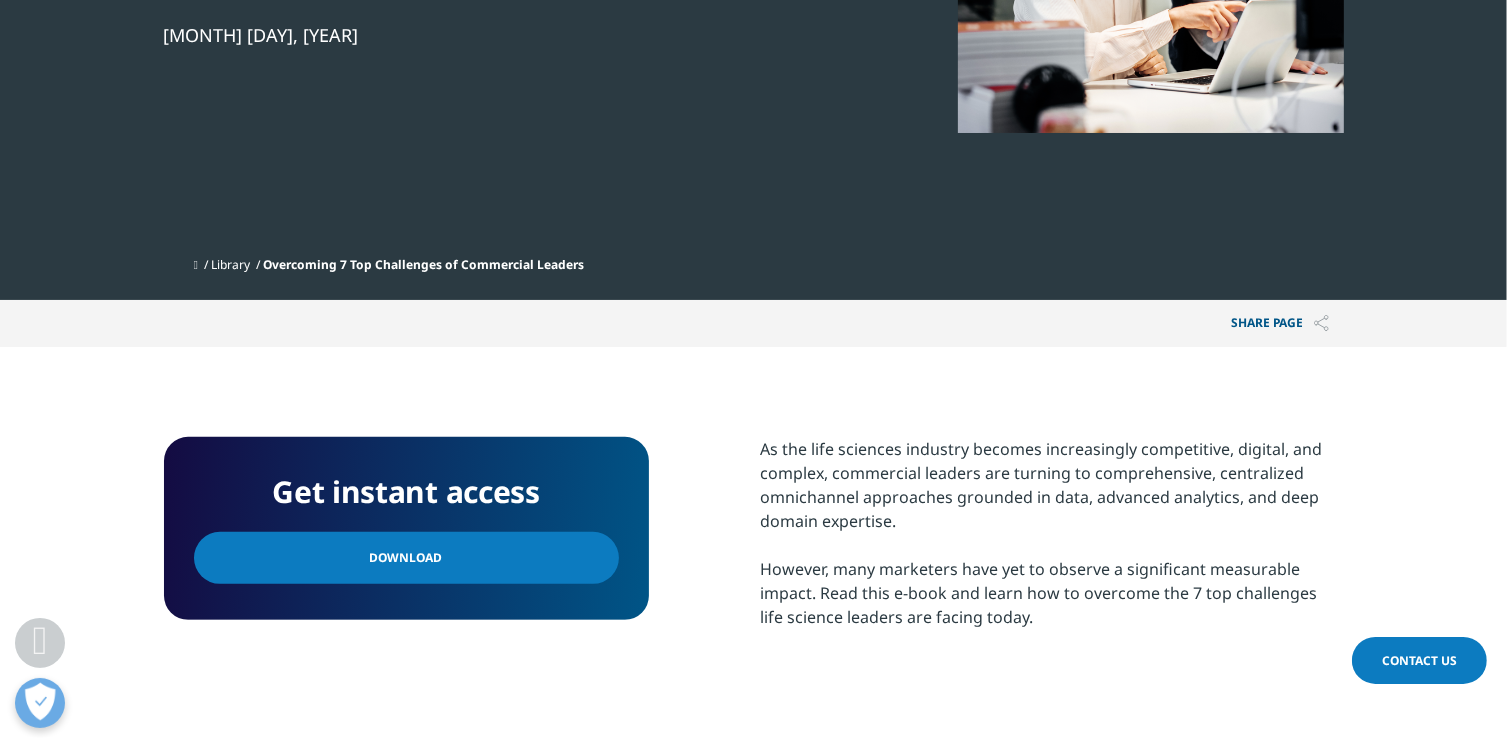 click on "Download" at bounding box center (406, 558) 